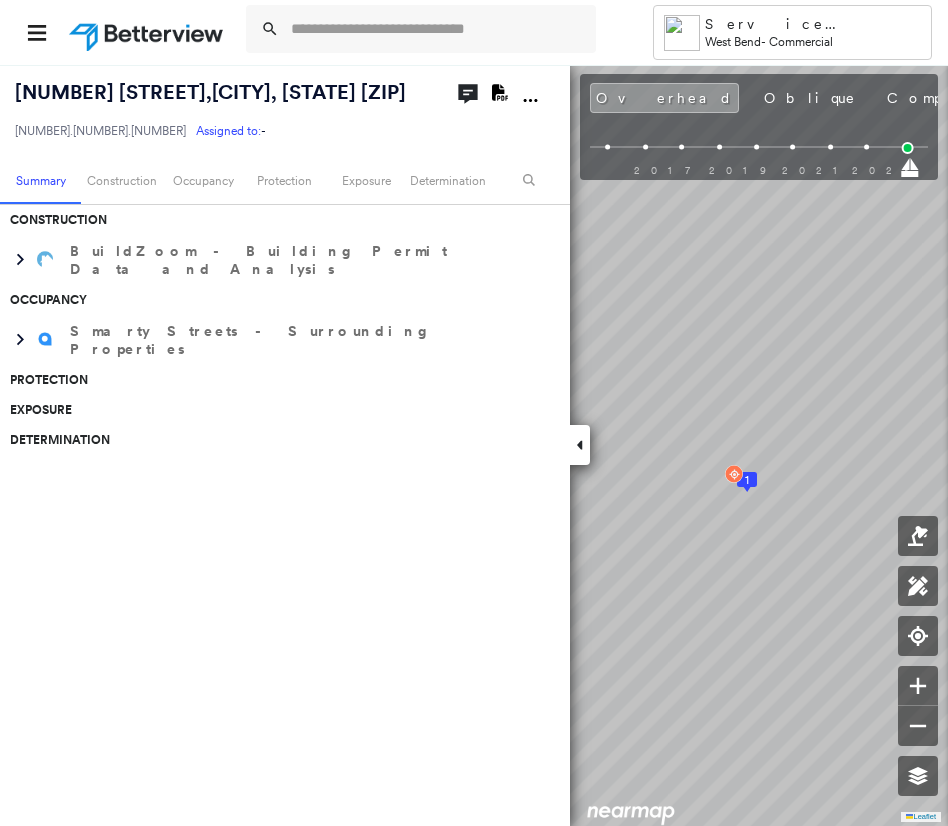 scroll, scrollTop: 0, scrollLeft: 0, axis: both 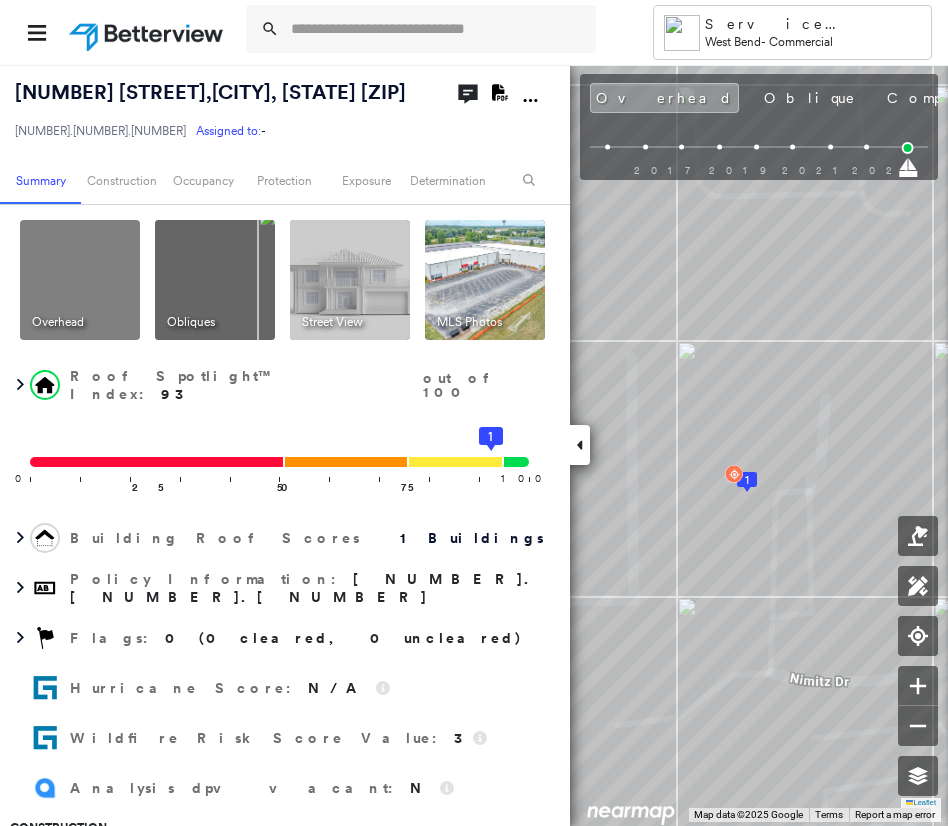 click at bounding box center [485, 280] 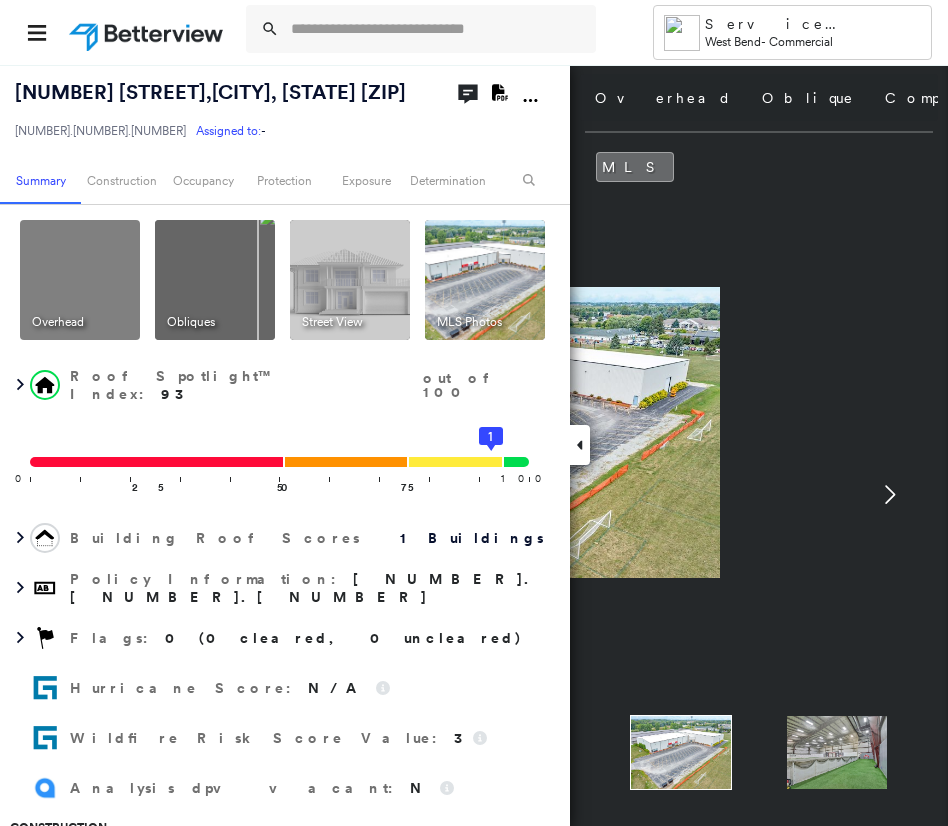 click at bounding box center [501, 432] 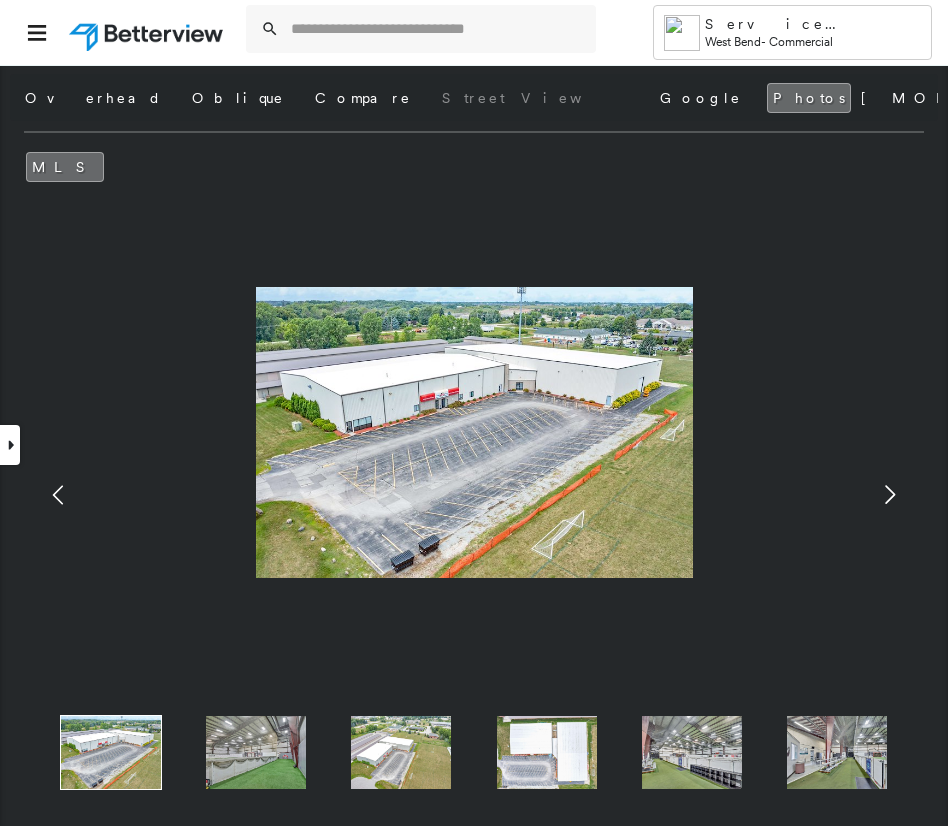 click on "Overhead Oblique Compare Street View Google Photos [MONTH] [DAY], [YEAR] [YEAR] [YEAR] [YEAR] [YEAR] [YEAR] [YEAR] [YEAR] north east south west" at bounding box center (474, 103) 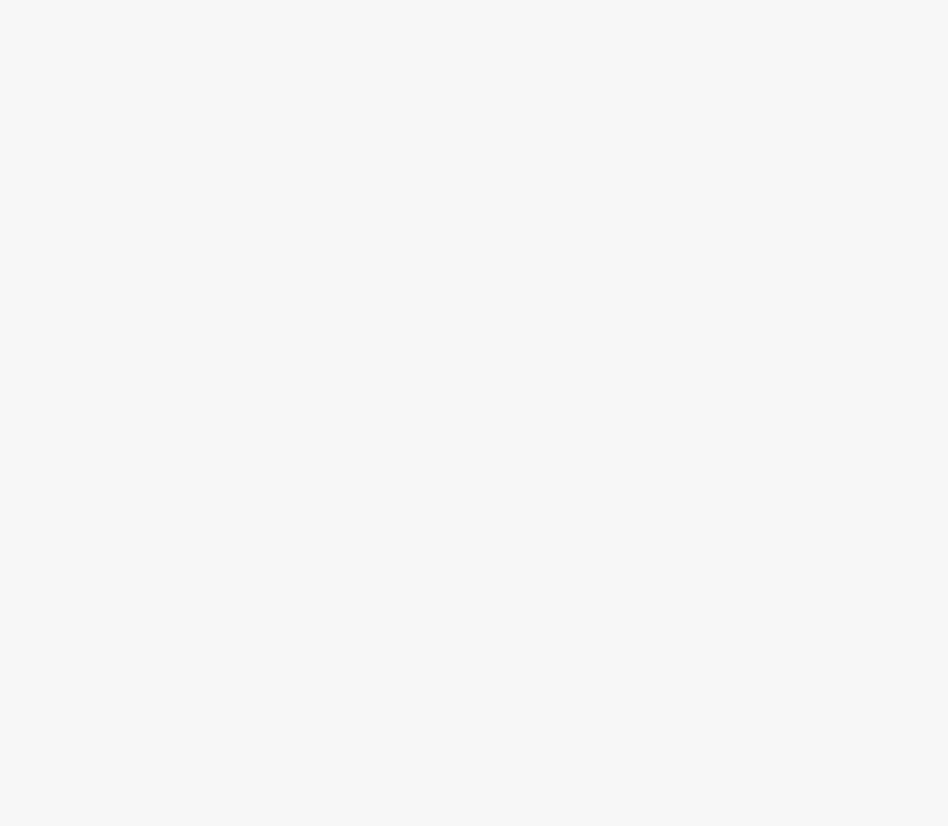 scroll, scrollTop: 0, scrollLeft: 0, axis: both 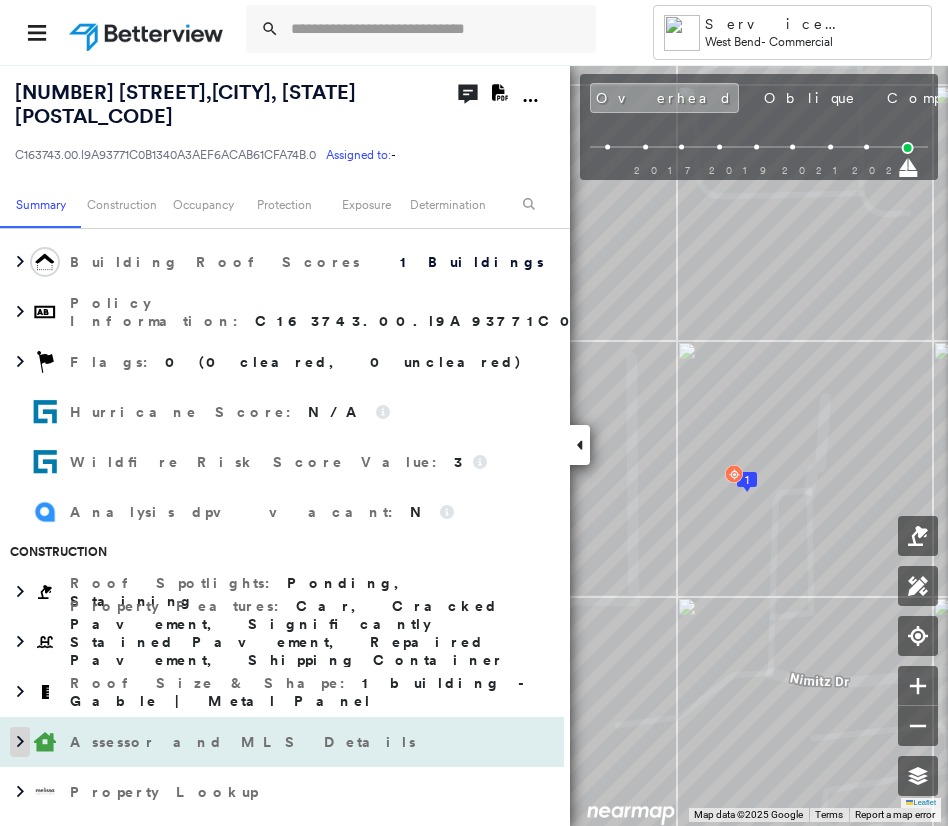 click at bounding box center [20, 742] 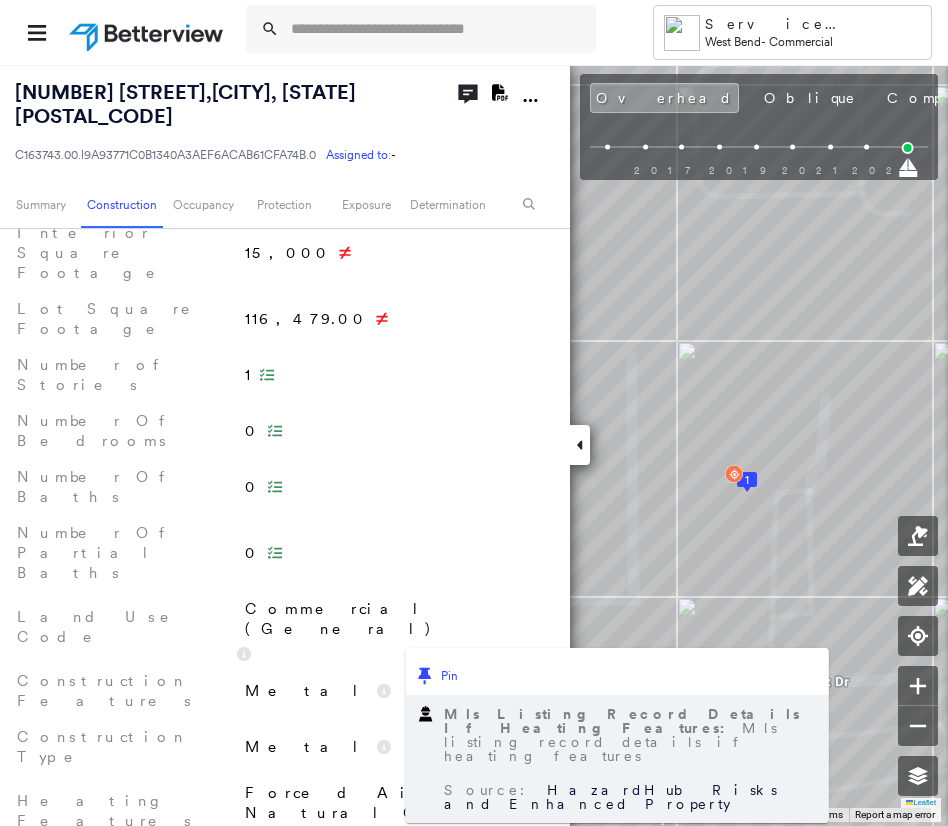 scroll, scrollTop: 1000, scrollLeft: 0, axis: vertical 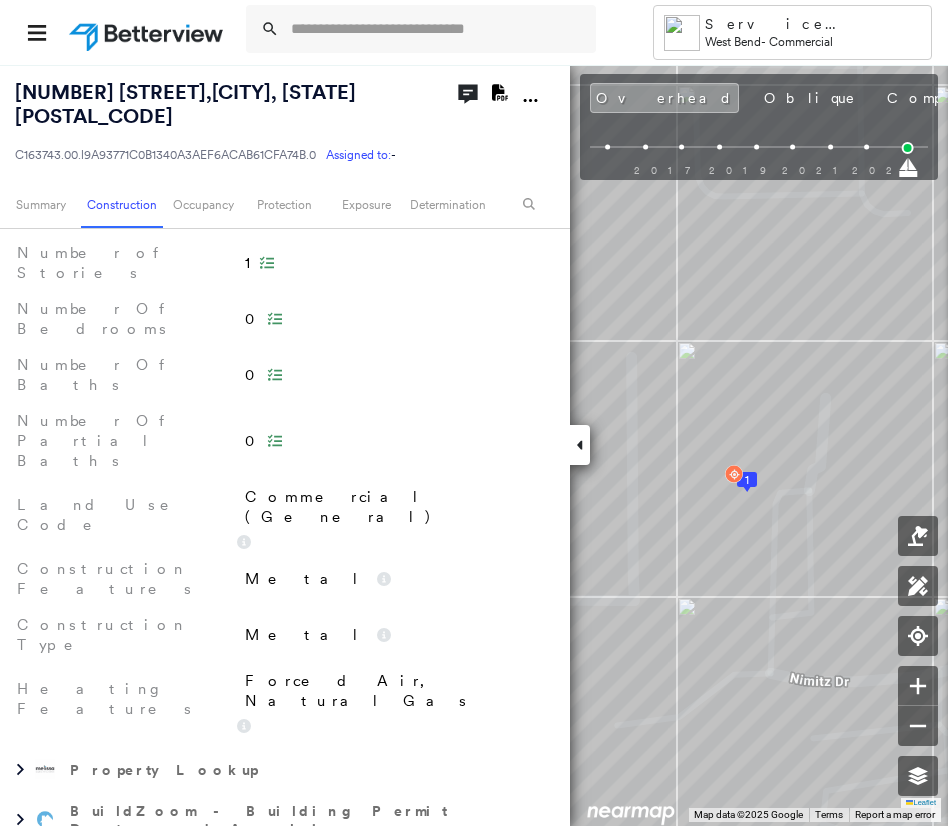 click at bounding box center [20, 900] 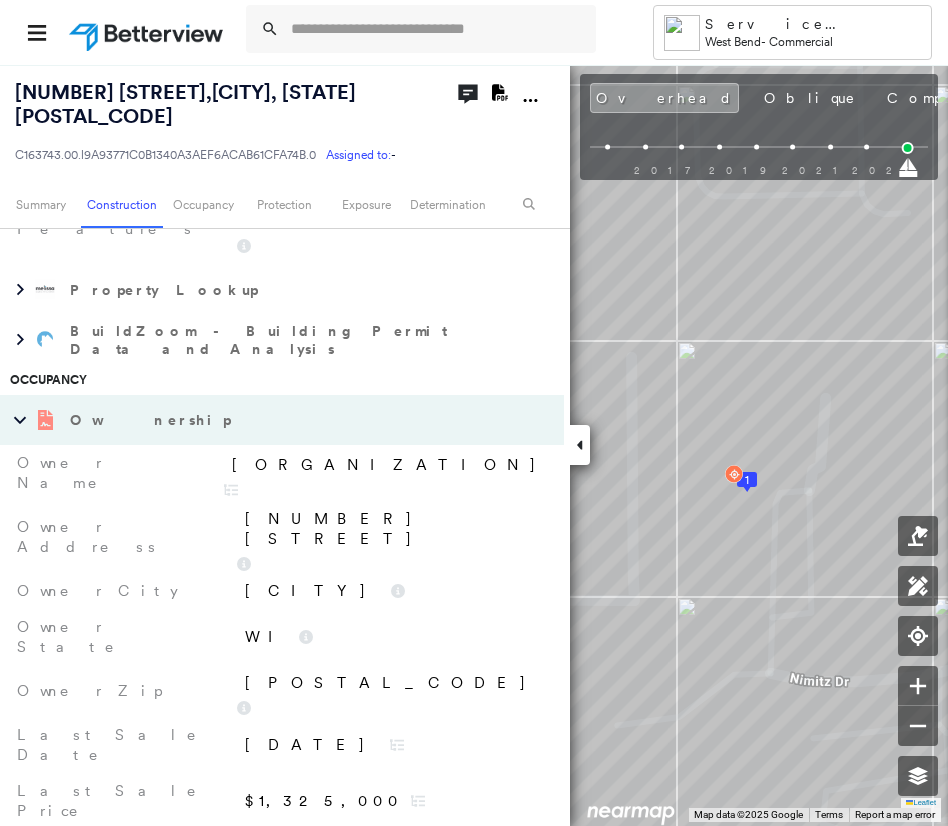 scroll, scrollTop: 1500, scrollLeft: 0, axis: vertical 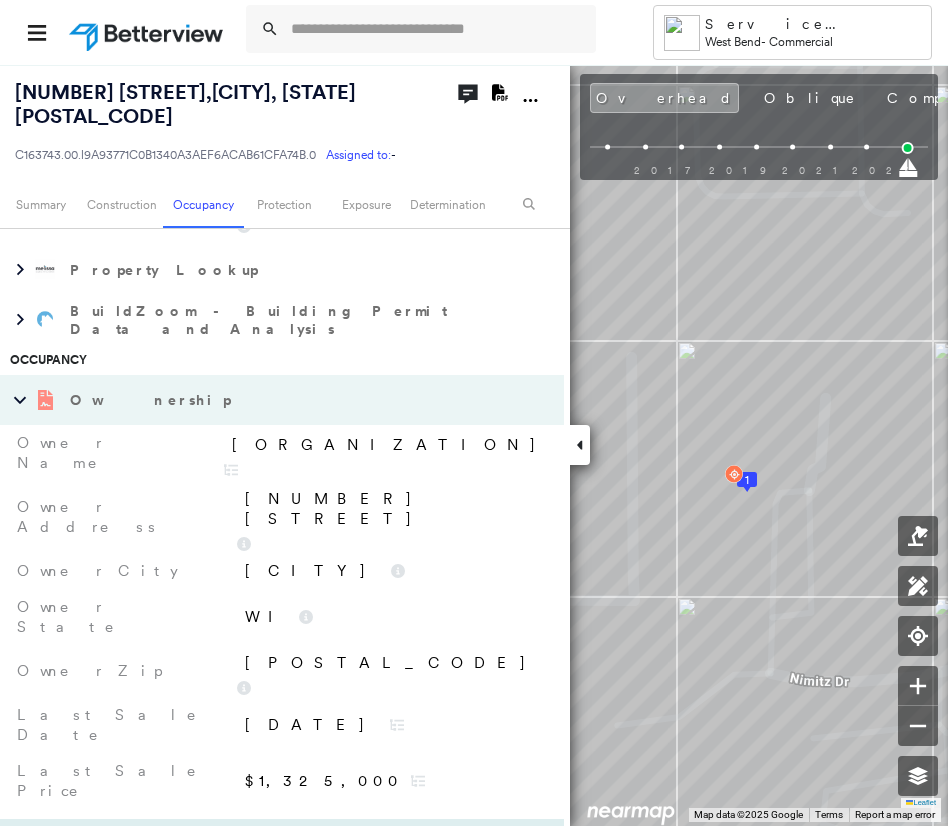 click at bounding box center (20, 844) 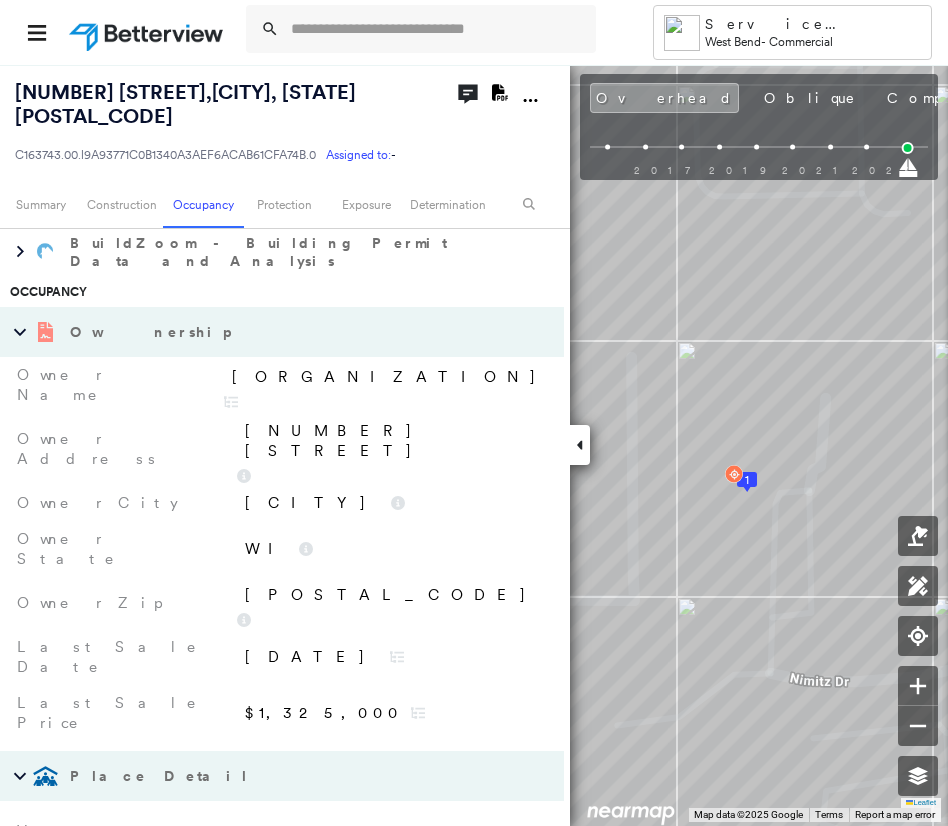 scroll, scrollTop: 1700, scrollLeft: 0, axis: vertical 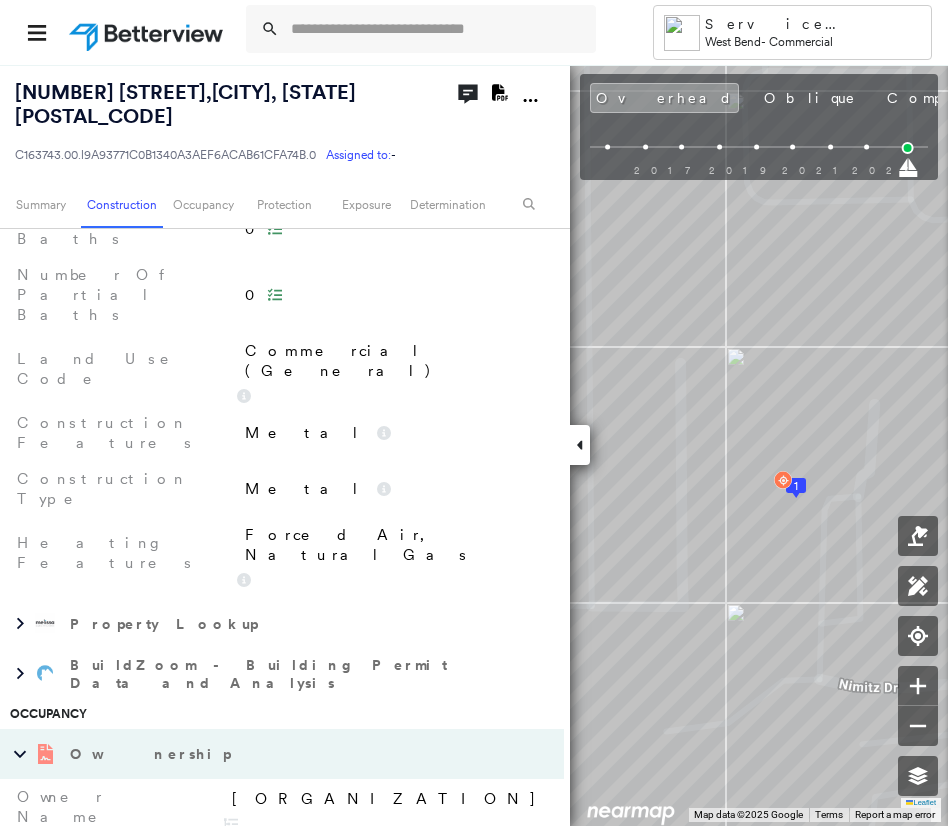 click 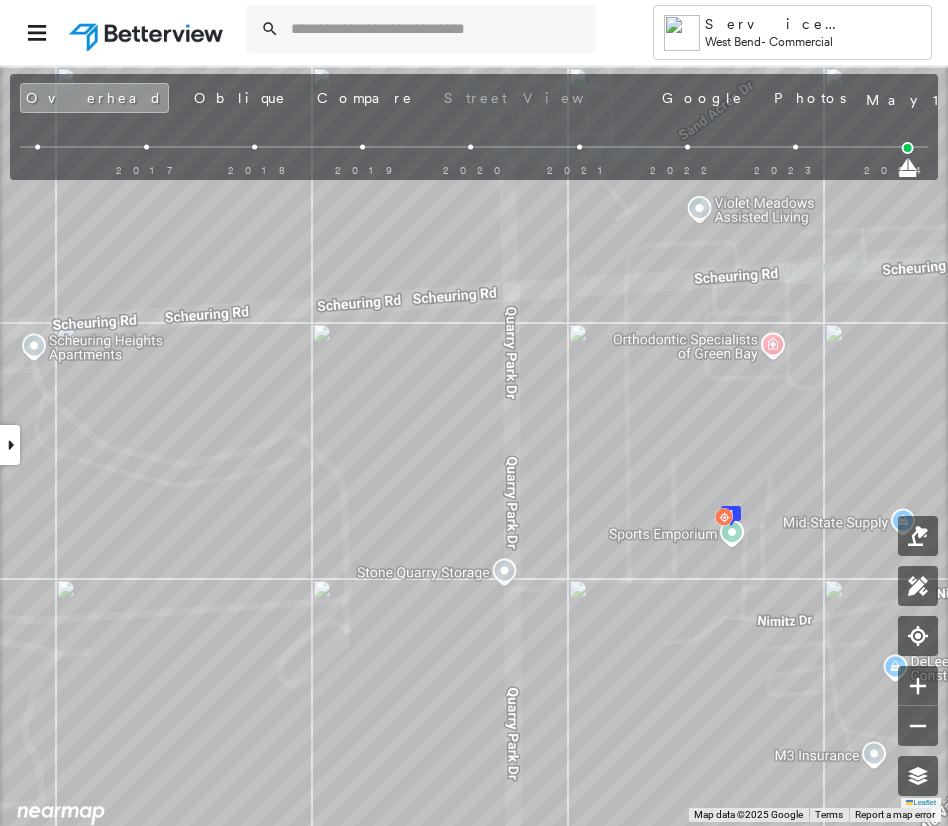 click at bounding box center [10, 445] 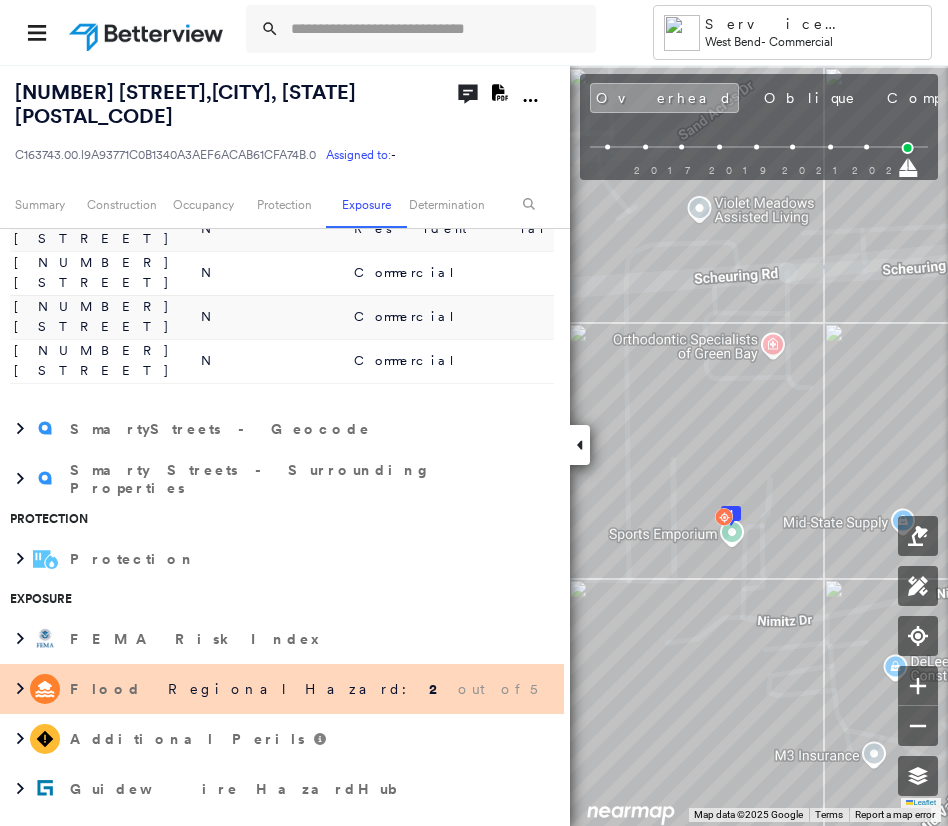 scroll, scrollTop: 2435, scrollLeft: 0, axis: vertical 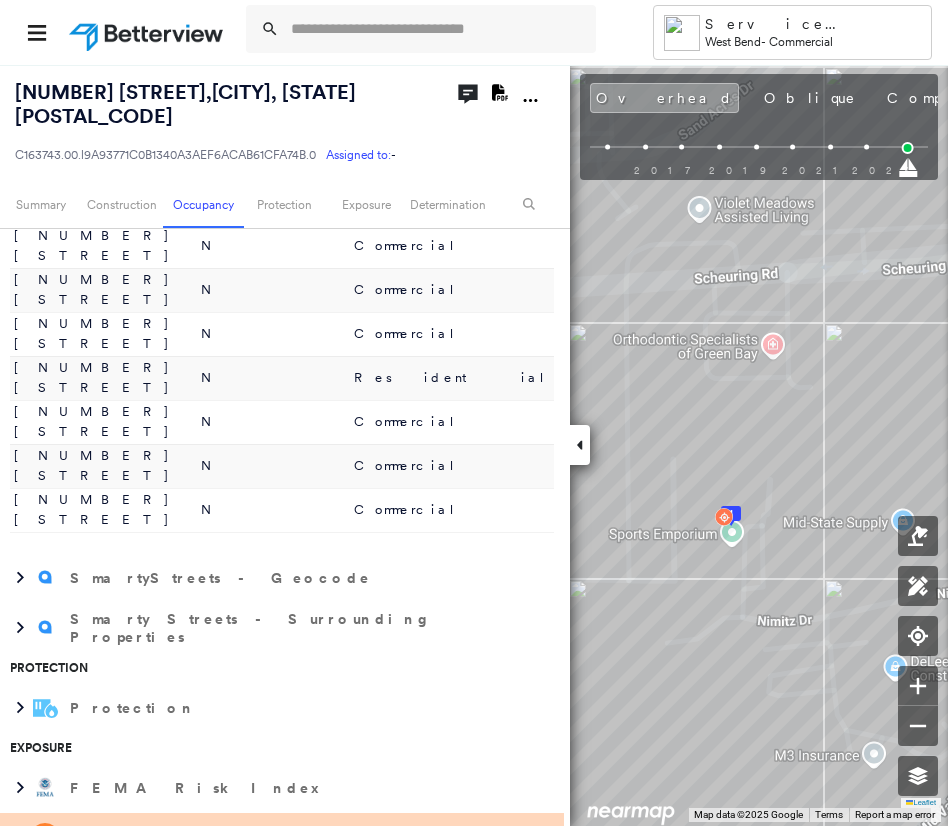click 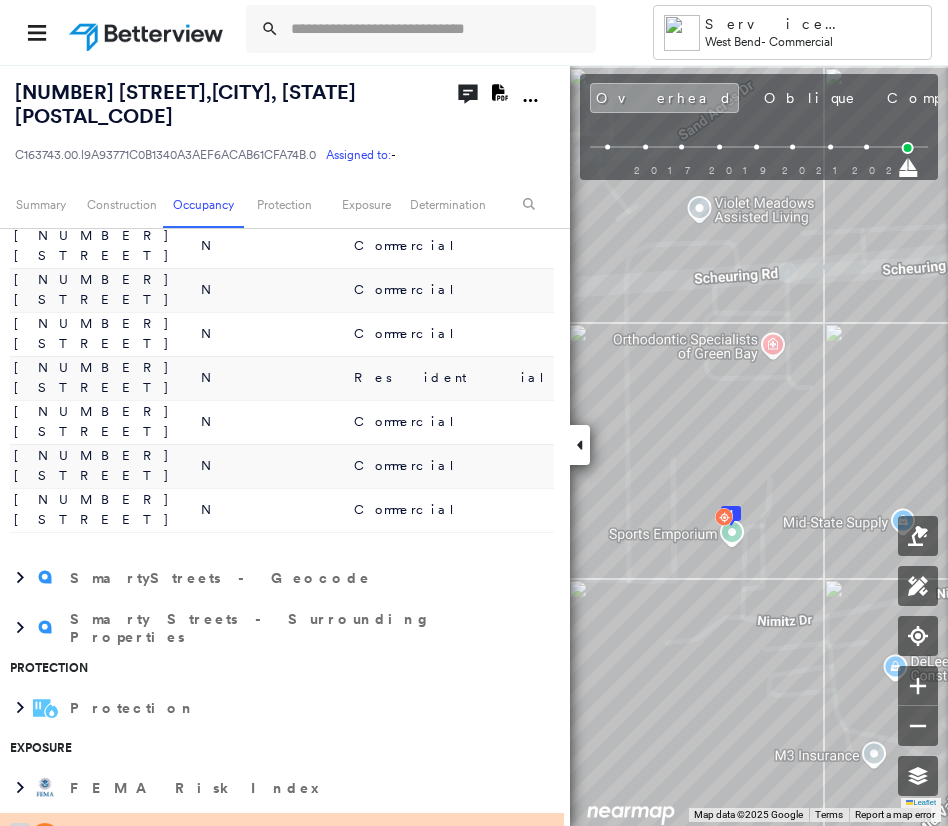click at bounding box center [20, 838] 